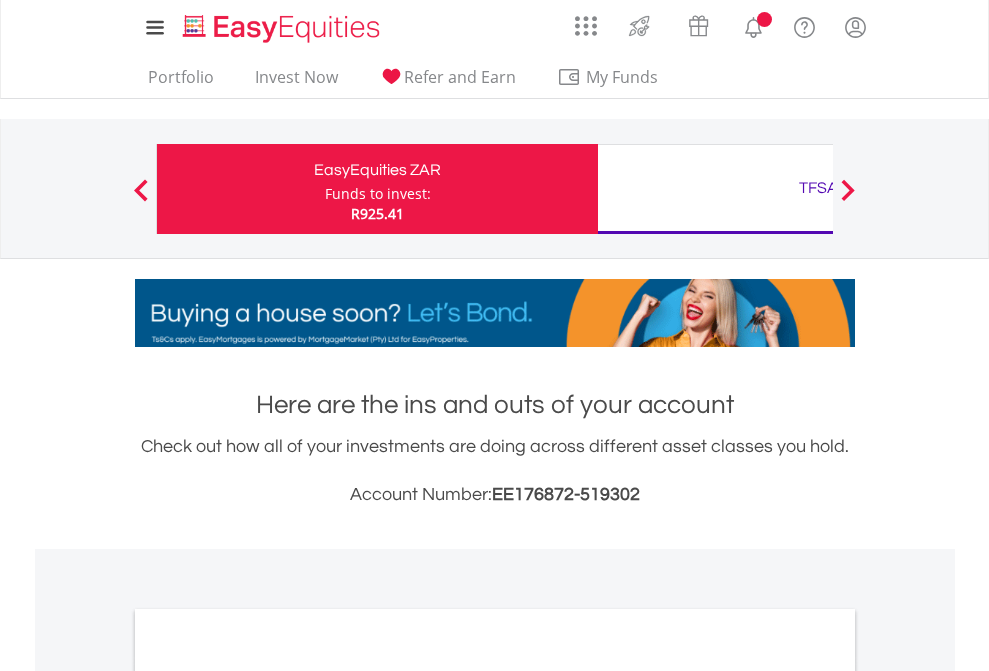 scroll, scrollTop: 0, scrollLeft: 0, axis: both 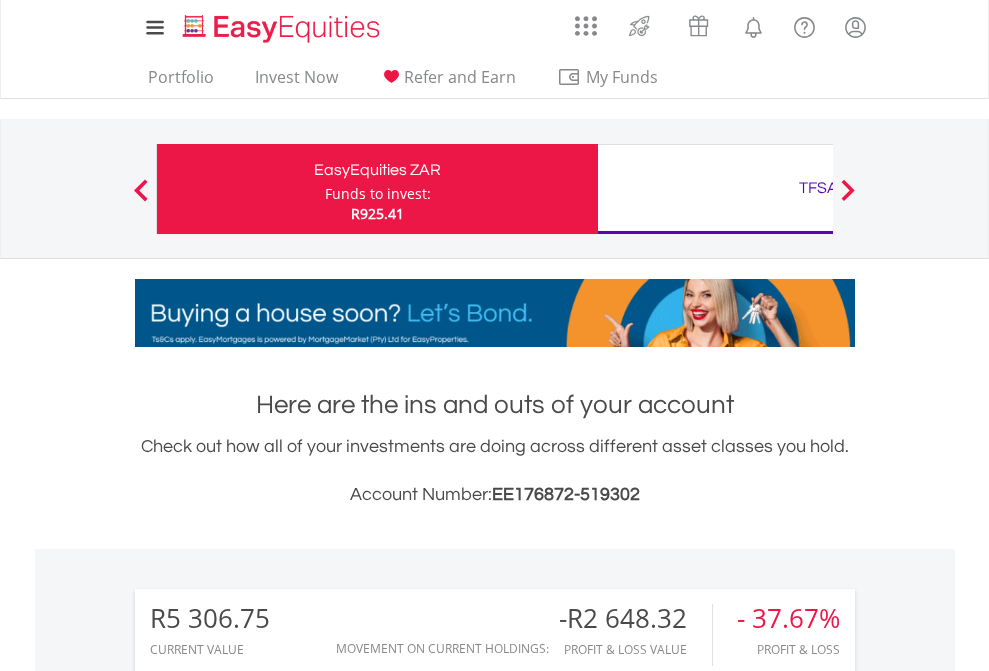 click on "Funds to invest:" at bounding box center (378, 194) 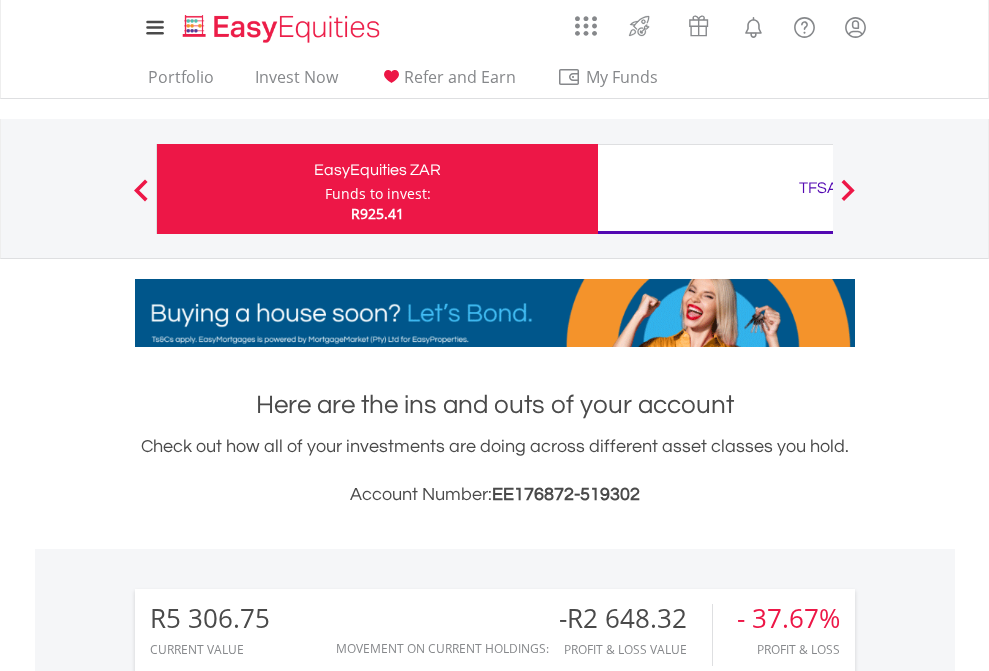 scroll, scrollTop: 999808, scrollLeft: 999687, axis: both 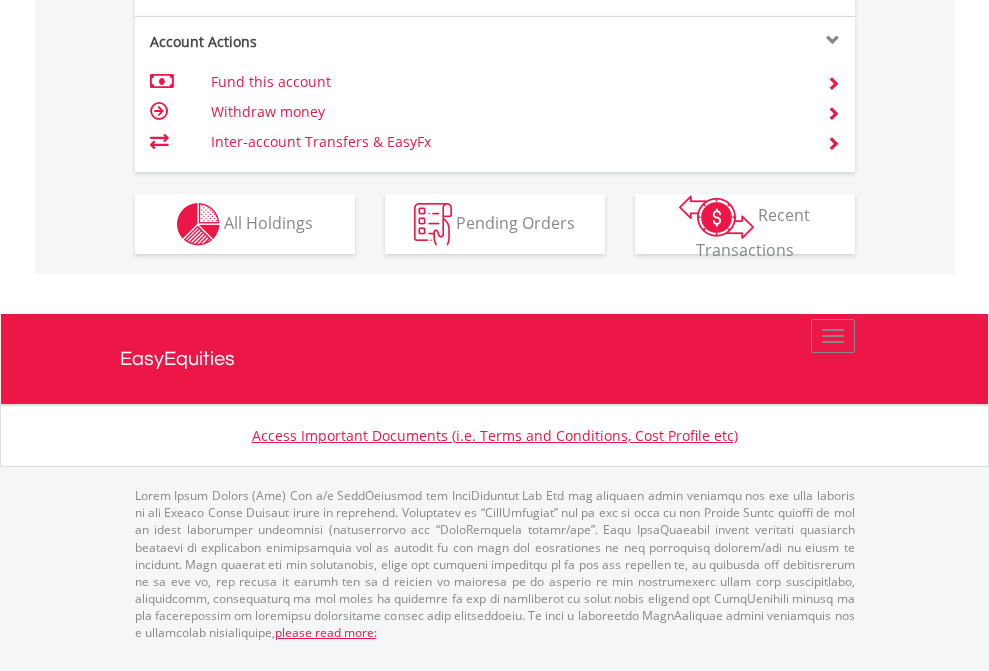 click on "Investment types" at bounding box center [706, -337] 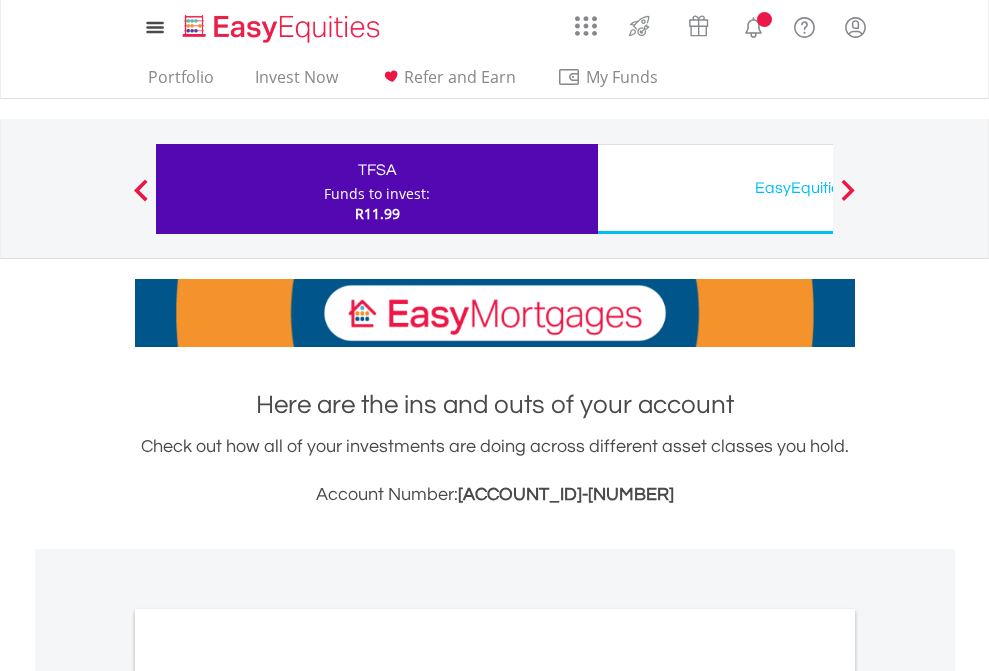 scroll, scrollTop: 0, scrollLeft: 0, axis: both 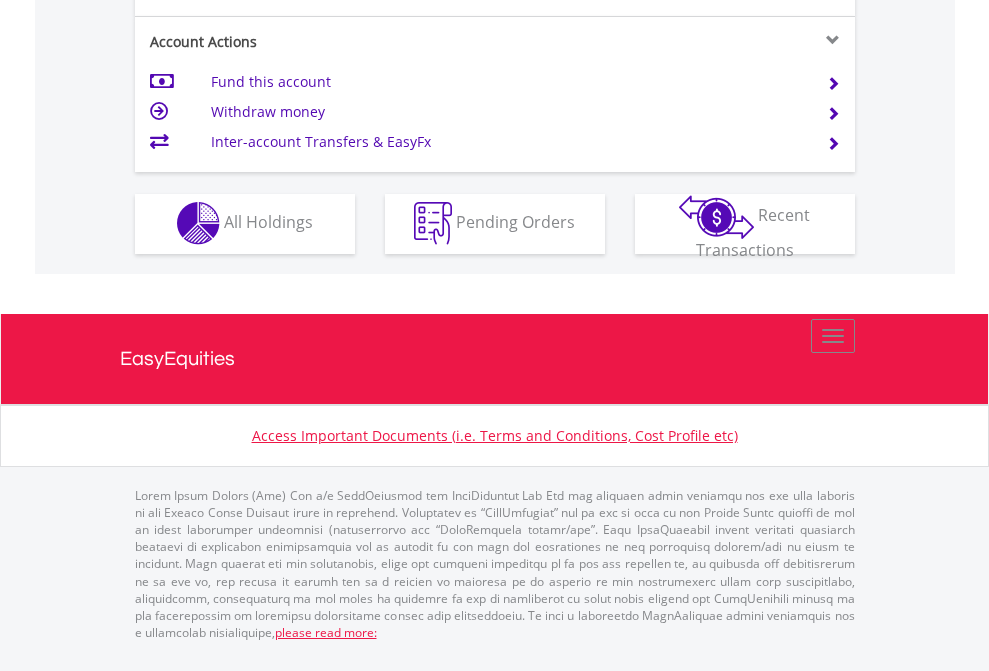 click on "Investment types" at bounding box center [706, -353] 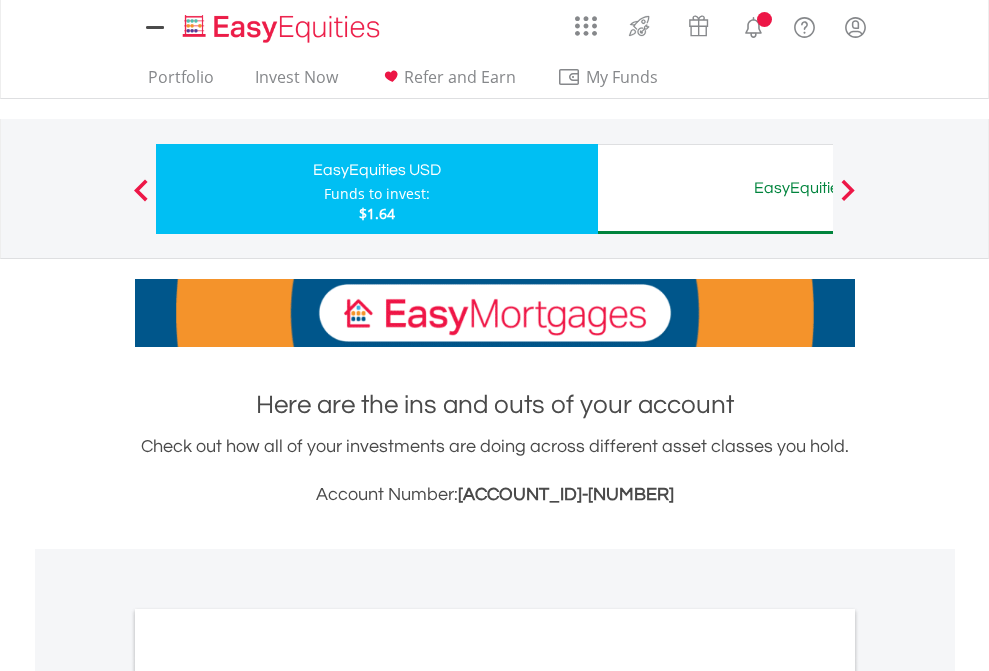 scroll, scrollTop: 0, scrollLeft: 0, axis: both 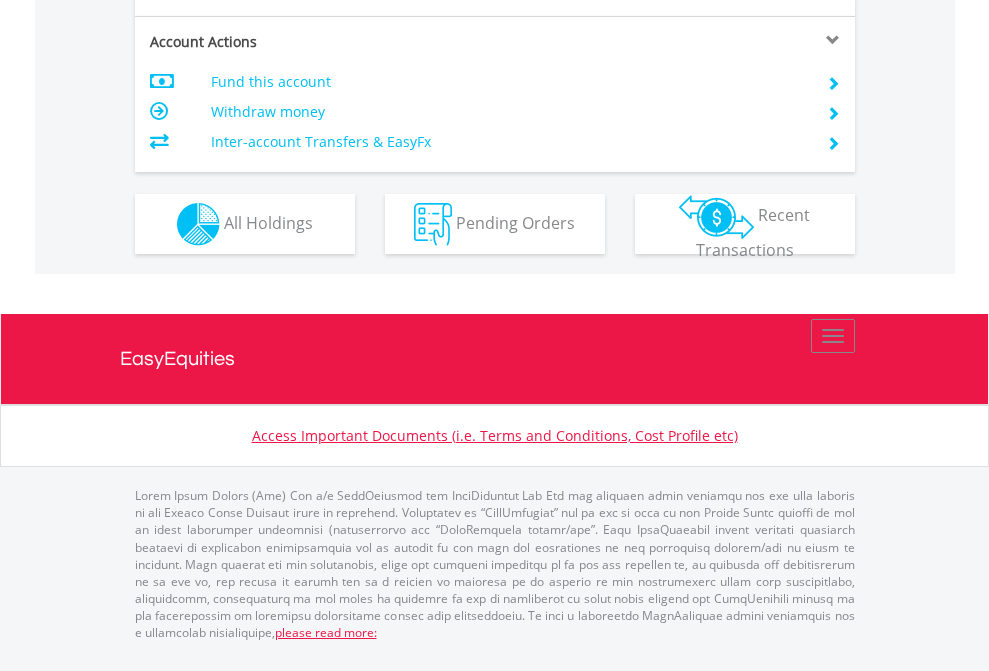 click on "Investment types" at bounding box center [706, -337] 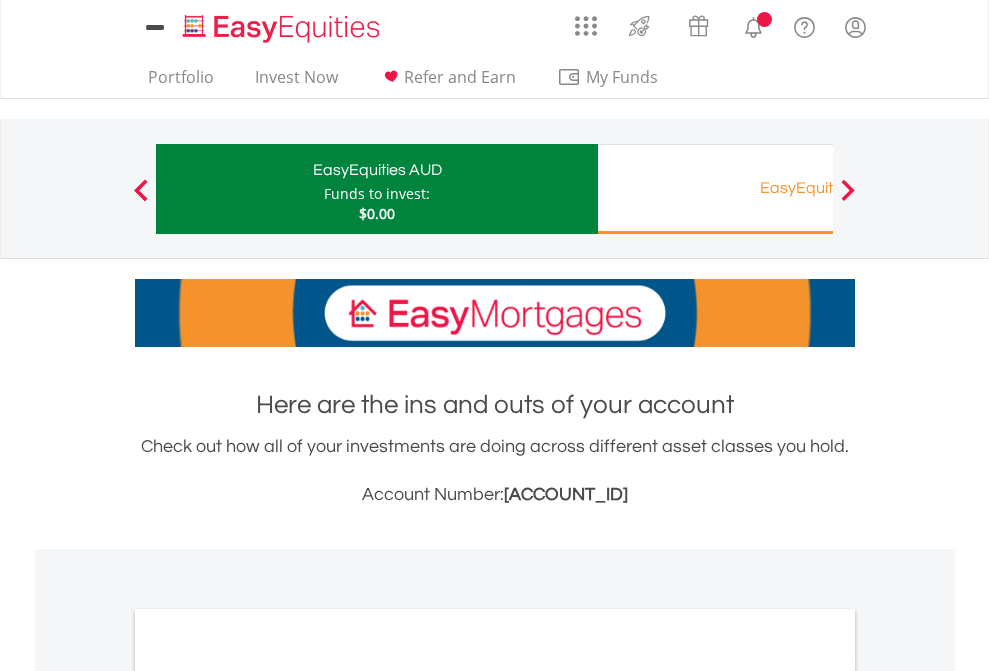 scroll, scrollTop: 0, scrollLeft: 0, axis: both 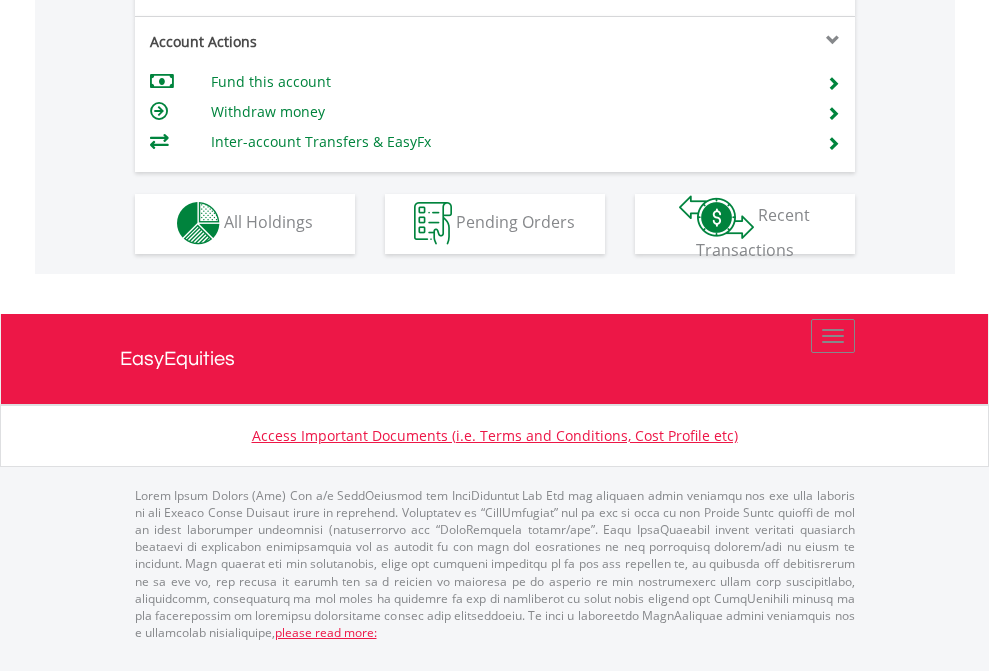 click on "Investment types" at bounding box center (706, -353) 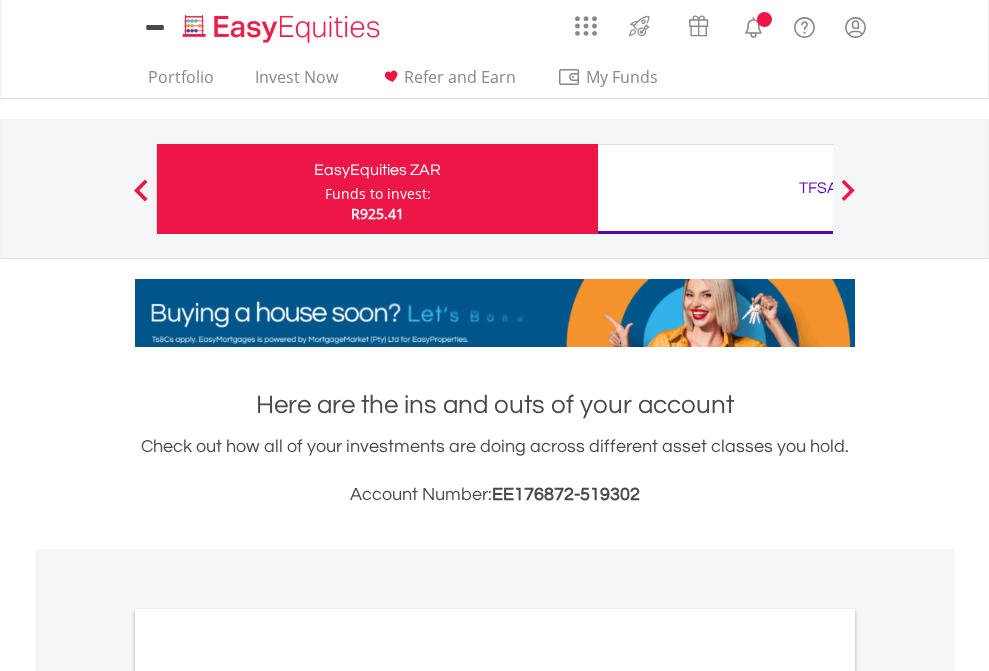 scroll, scrollTop: 0, scrollLeft: 0, axis: both 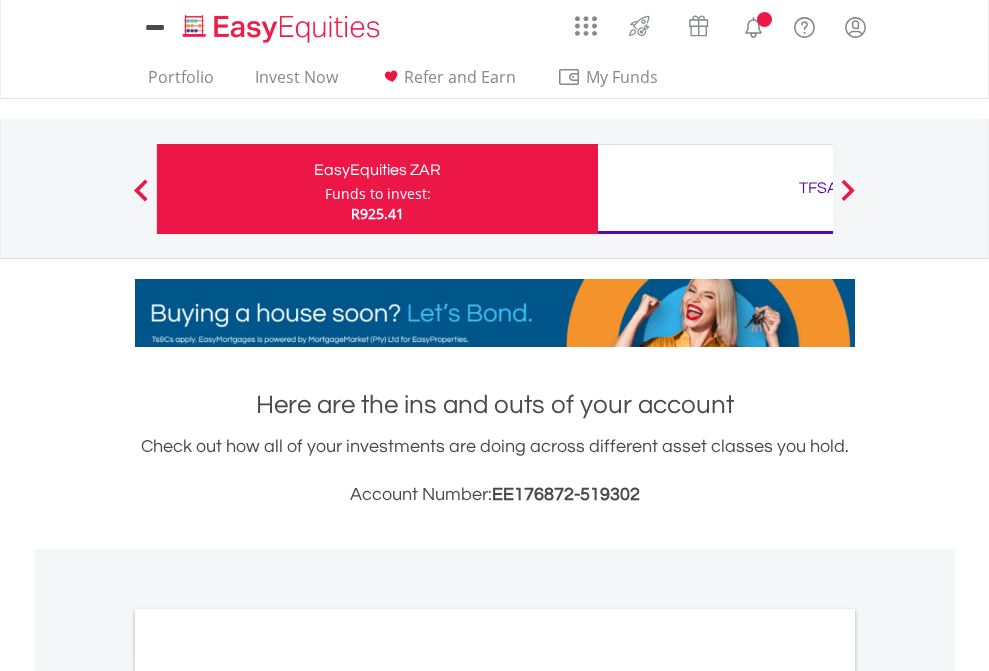 click on "All Holdings" at bounding box center (268, 1096) 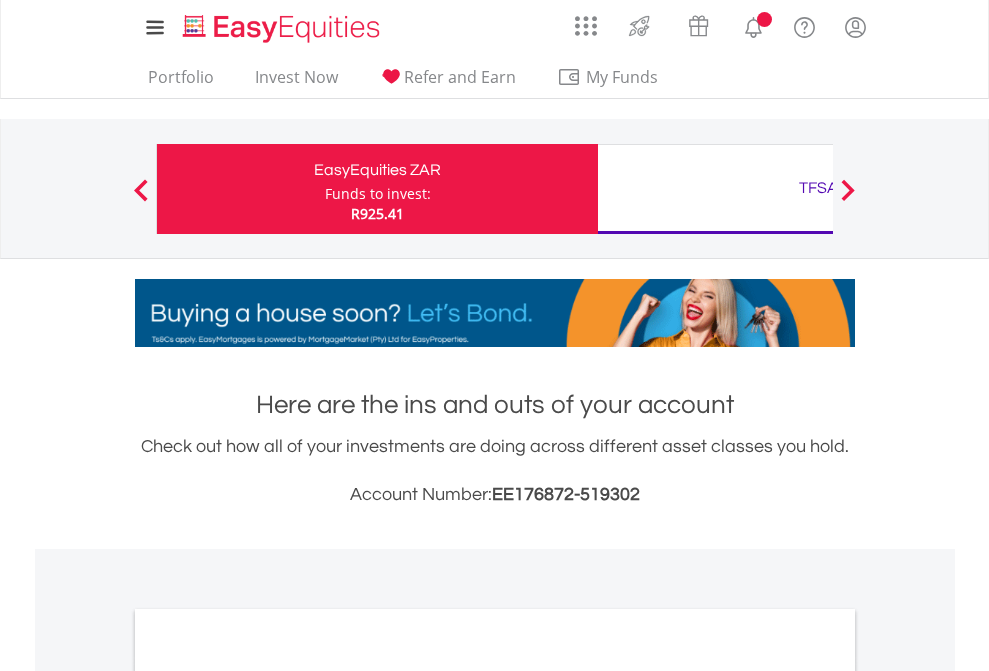 scroll, scrollTop: 1202, scrollLeft: 0, axis: vertical 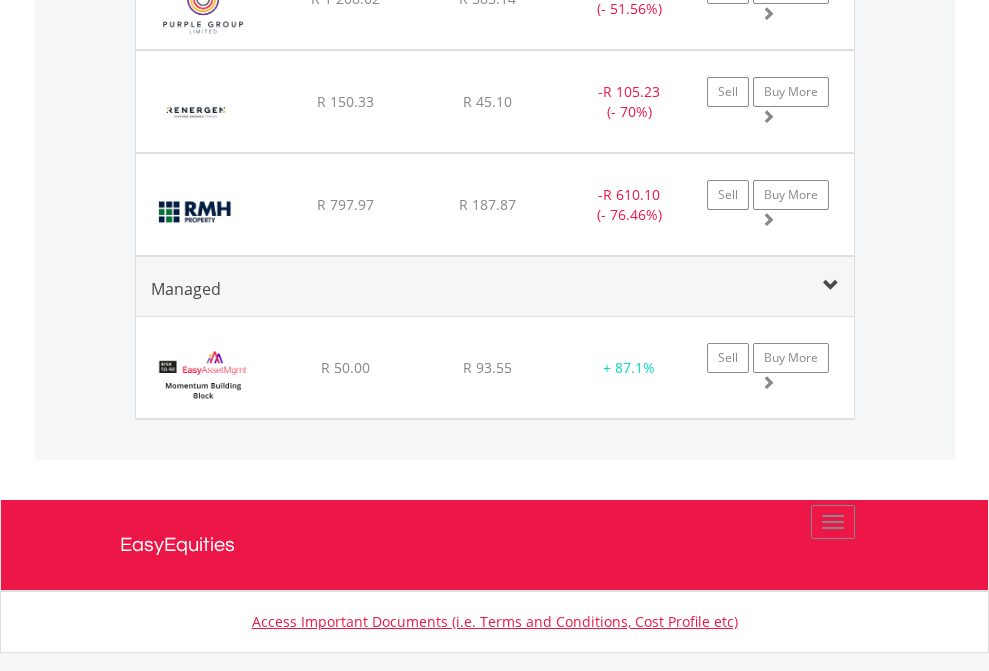 click on "TFSA" at bounding box center (818, -2156) 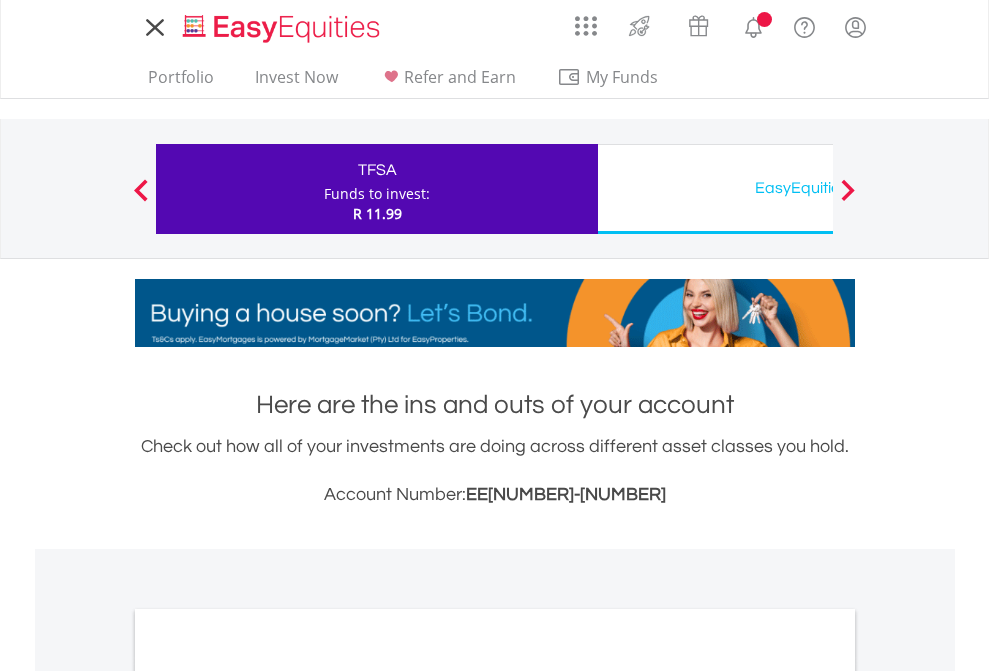 scroll, scrollTop: 0, scrollLeft: 0, axis: both 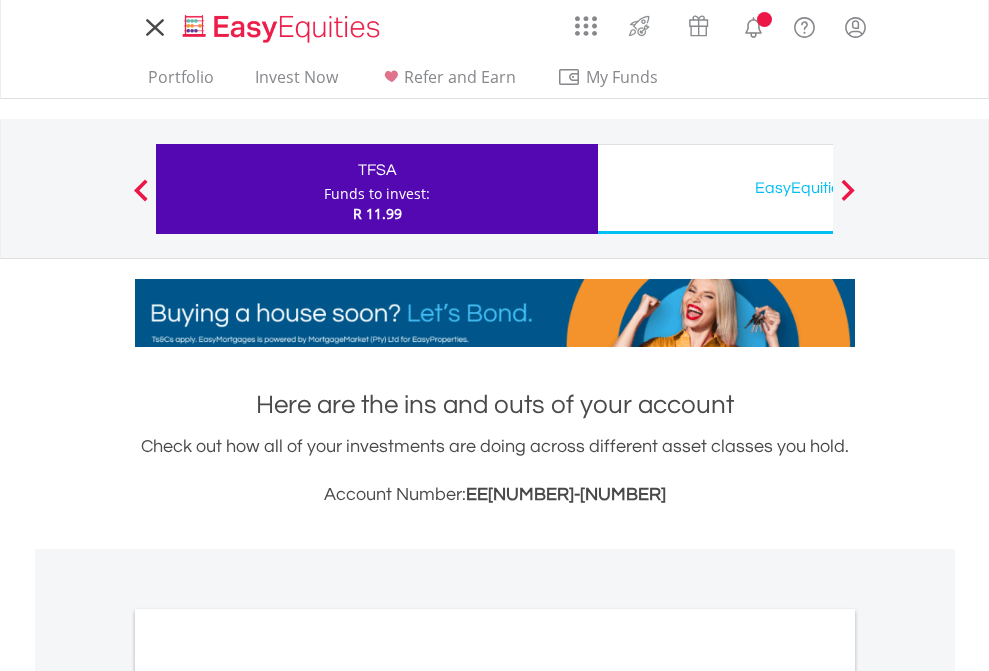 click on "All Holdings" at bounding box center [268, 1096] 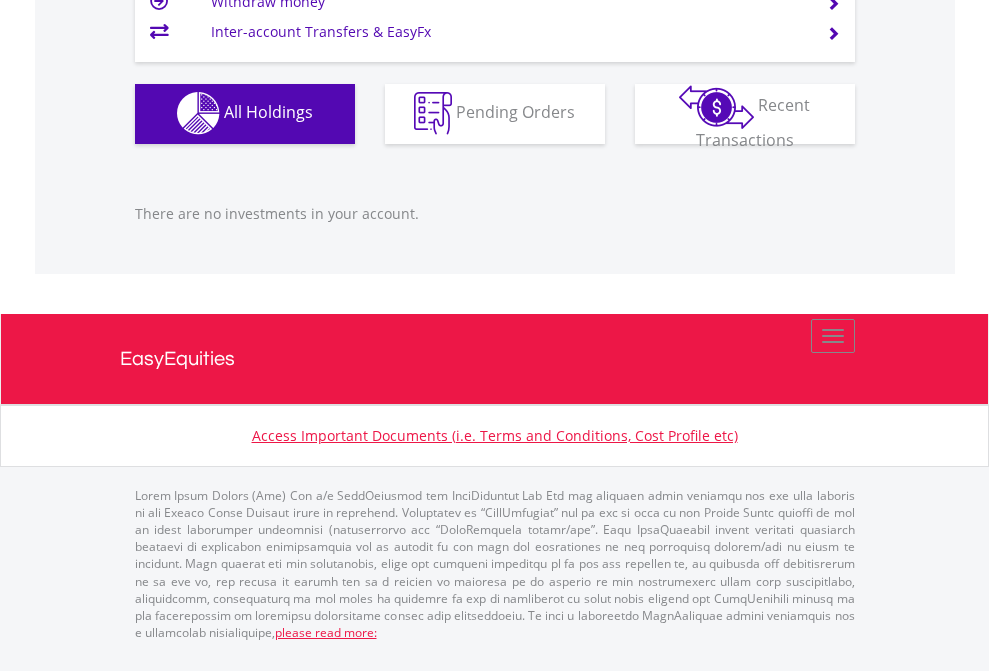 scroll, scrollTop: 1980, scrollLeft: 0, axis: vertical 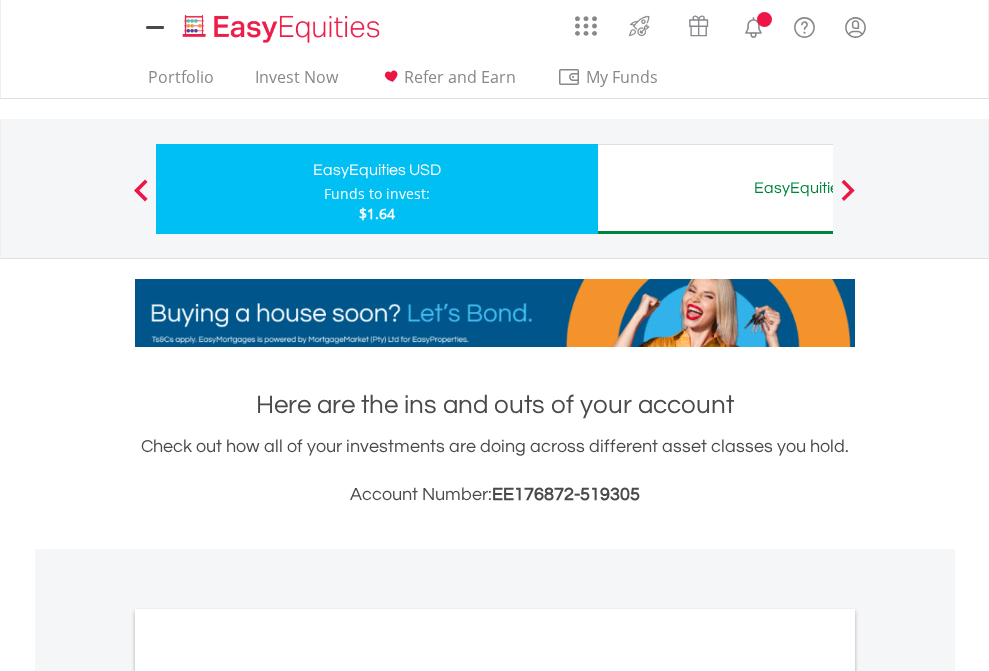 click on "All Holdings" at bounding box center [268, 1096] 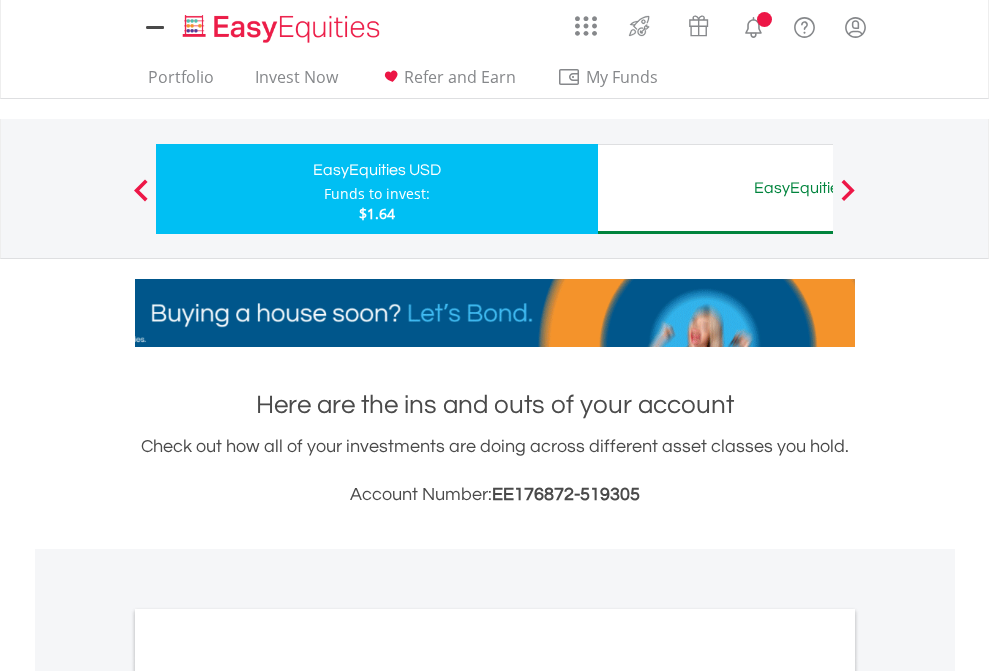 scroll, scrollTop: 1202, scrollLeft: 0, axis: vertical 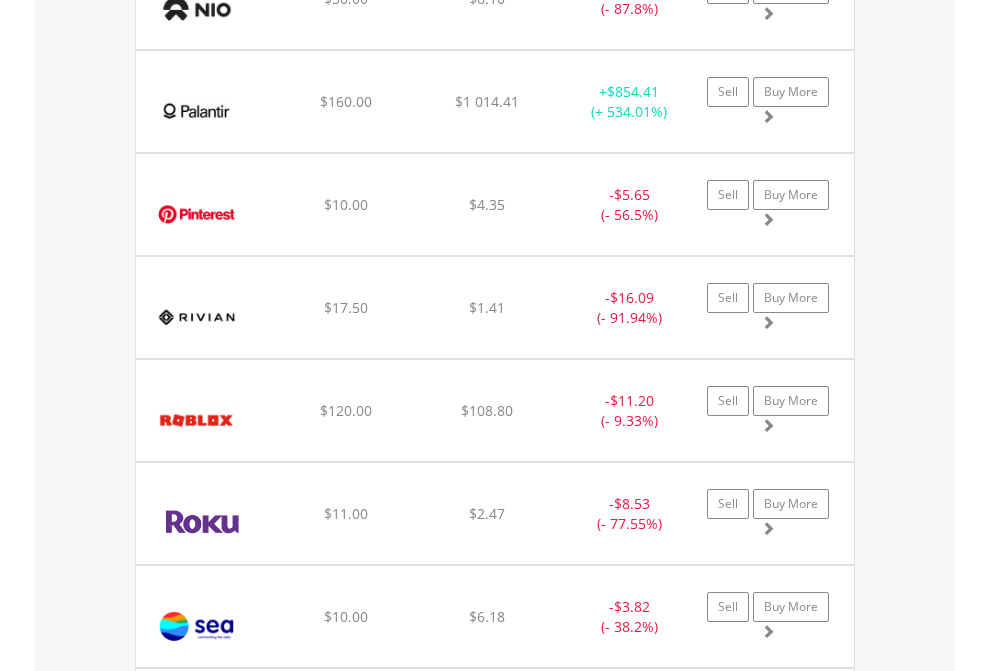 click on "EasyEquities AUD" at bounding box center (818, -2036) 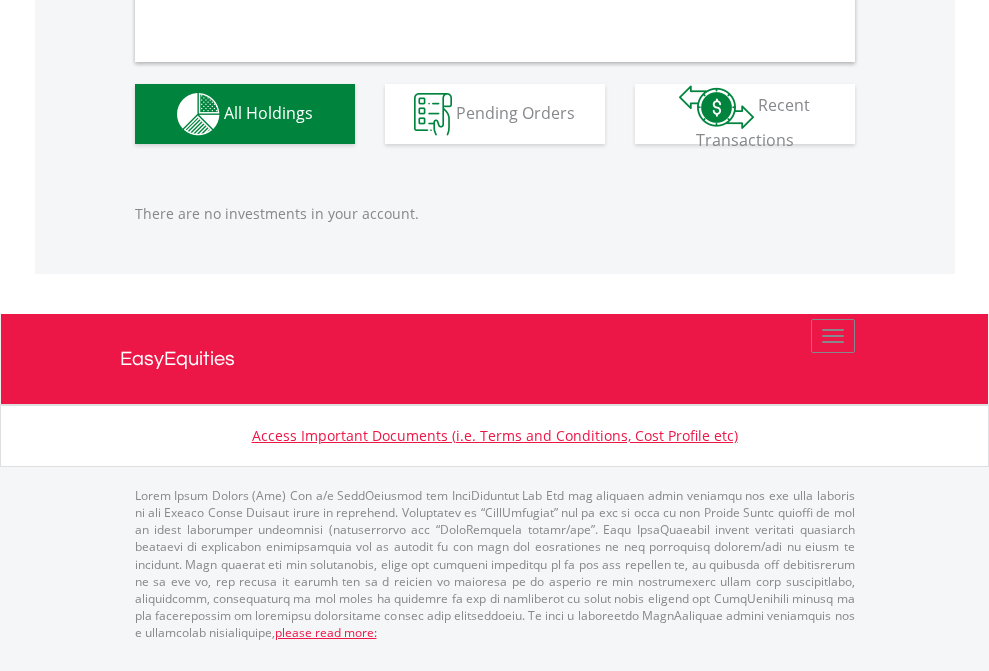 scroll, scrollTop: 1980, scrollLeft: 0, axis: vertical 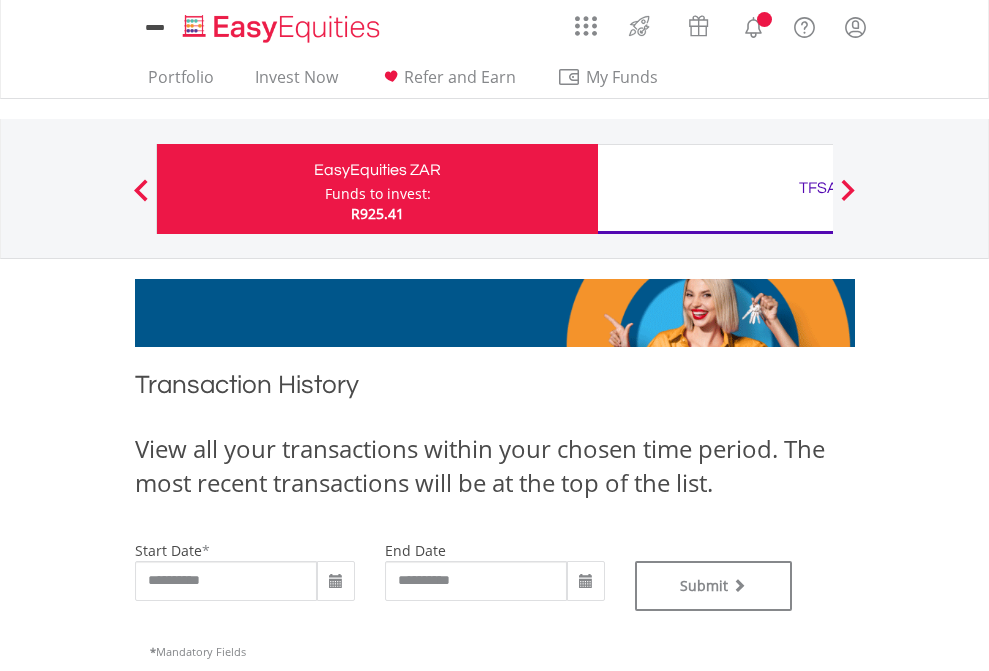 type on "**********" 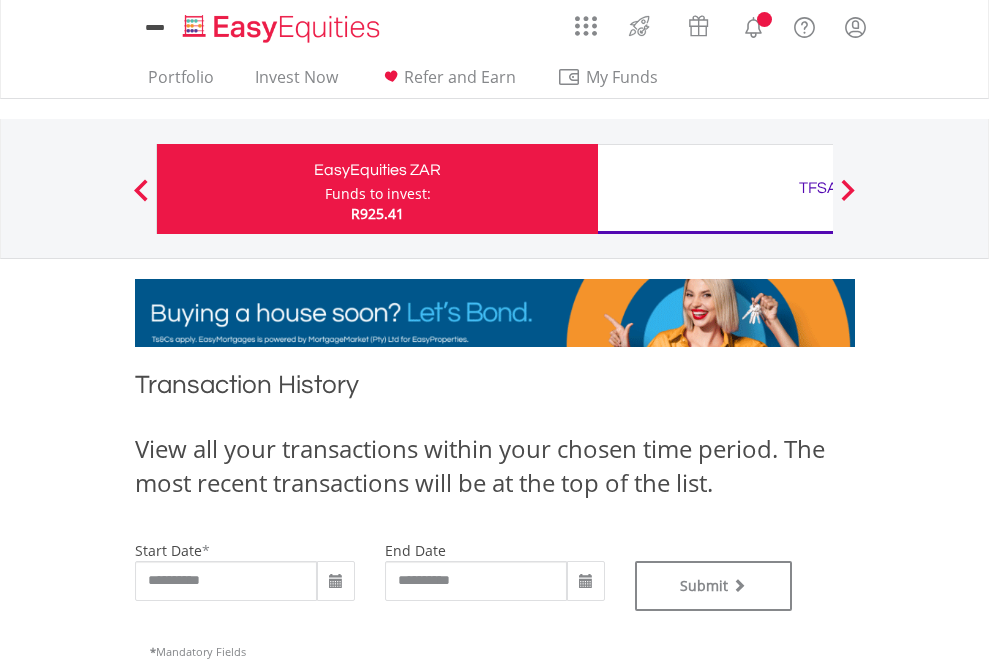 type on "**********" 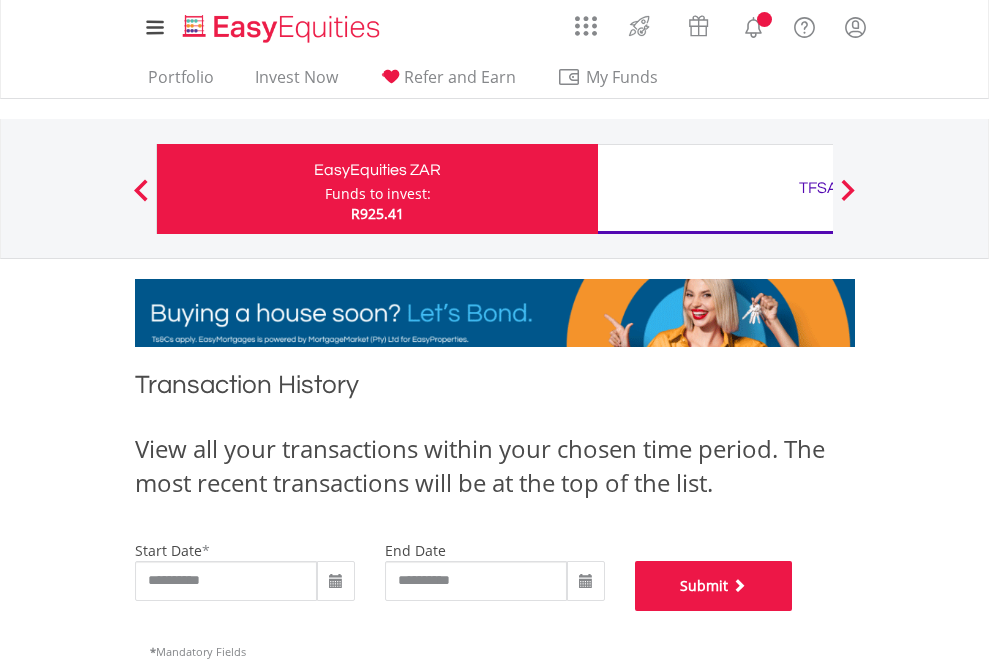 click on "Submit" at bounding box center (714, 586) 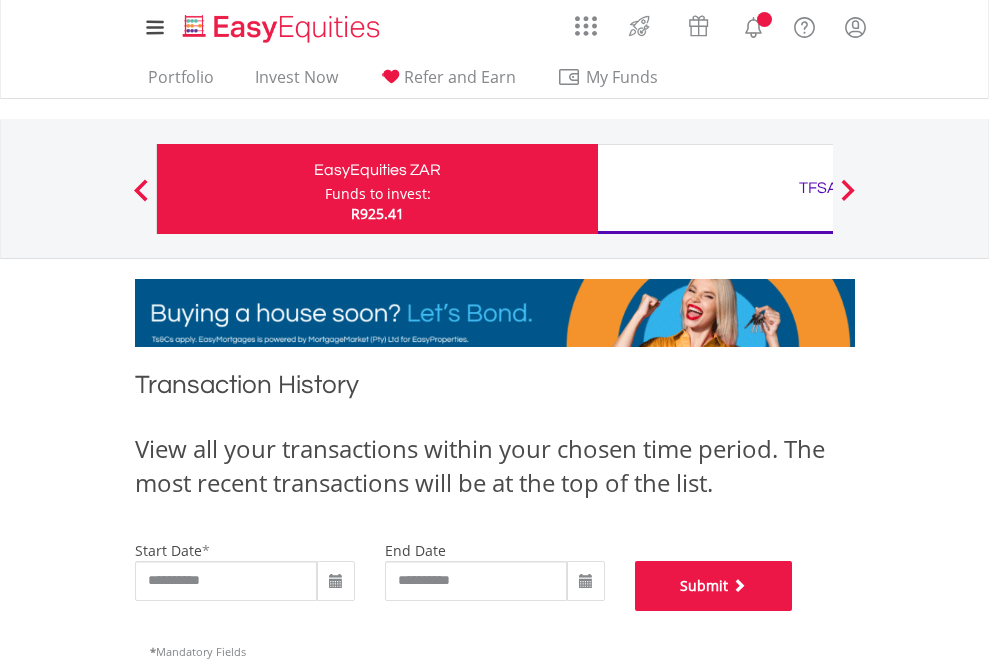 scroll, scrollTop: 811, scrollLeft: 0, axis: vertical 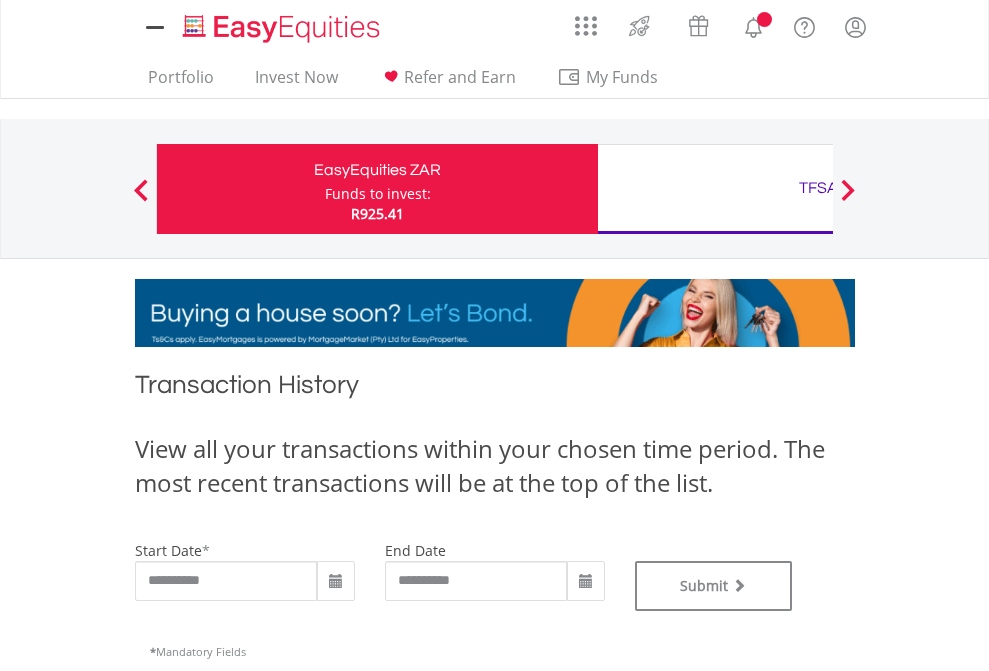 click on "TFSA" at bounding box center [818, 188] 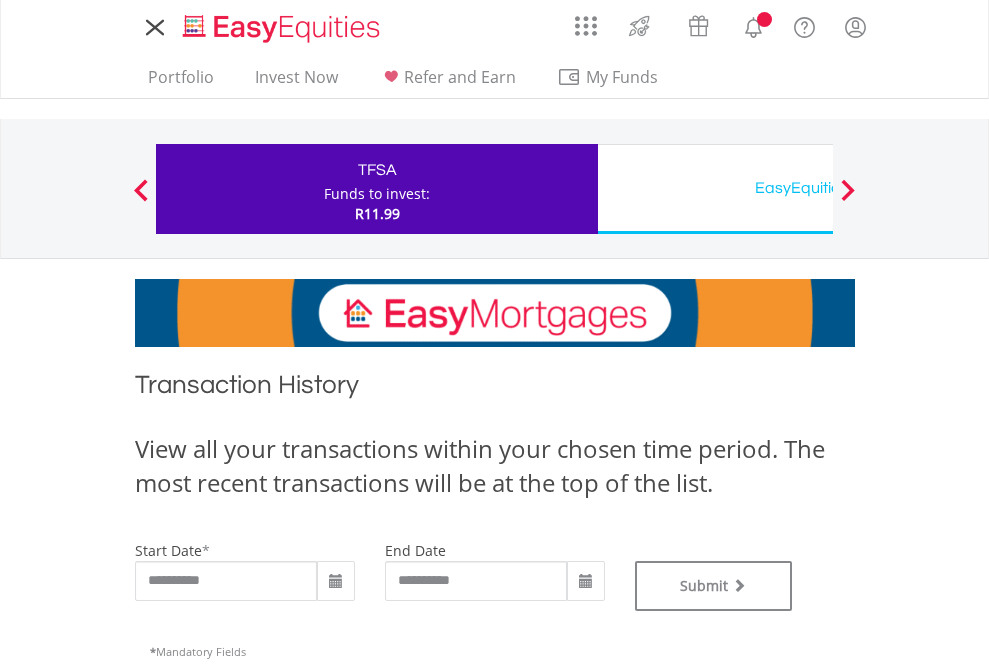 scroll, scrollTop: 0, scrollLeft: 0, axis: both 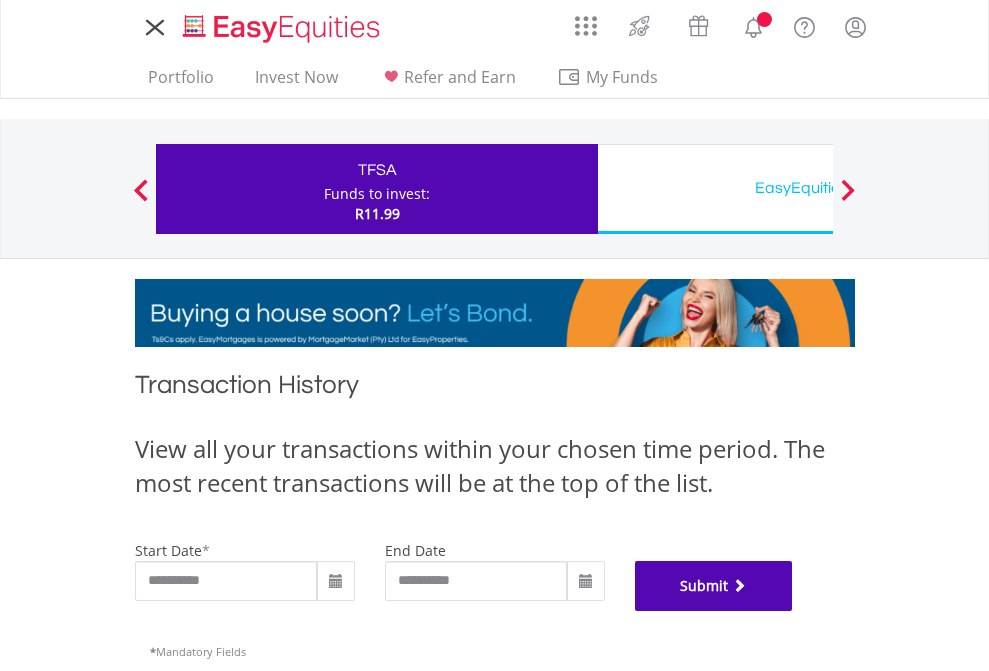 click on "Submit" at bounding box center [714, 586] 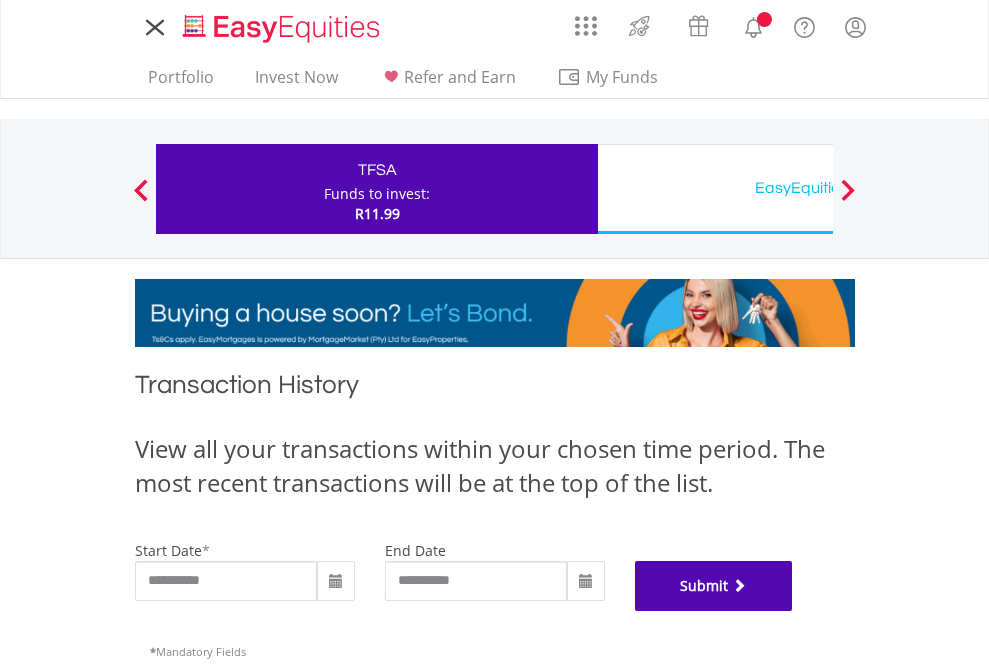 scroll, scrollTop: 811, scrollLeft: 0, axis: vertical 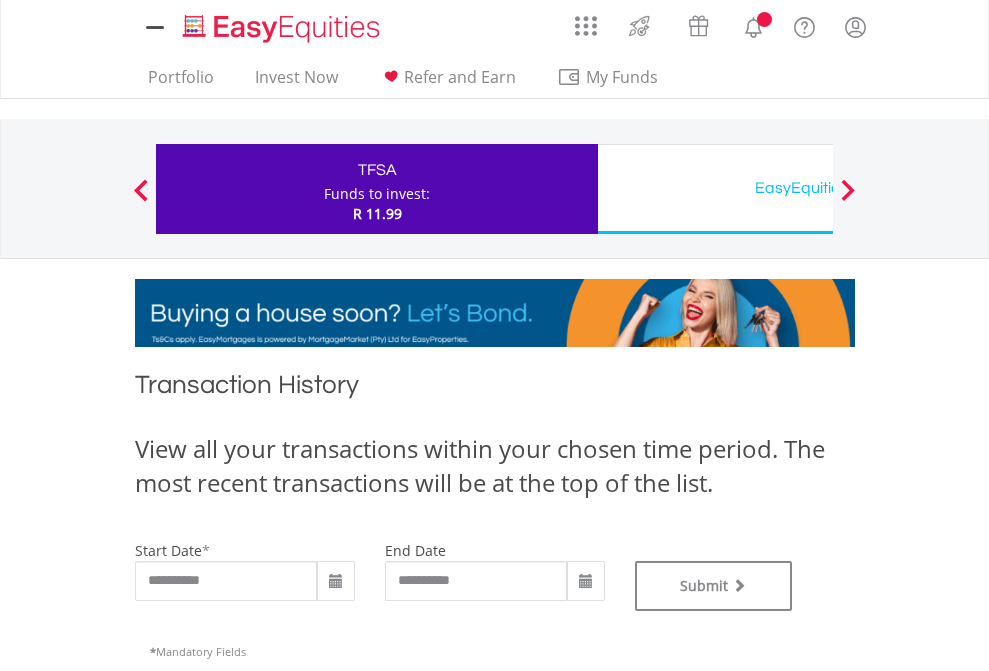 click on "EasyEquities USD" at bounding box center (818, 188) 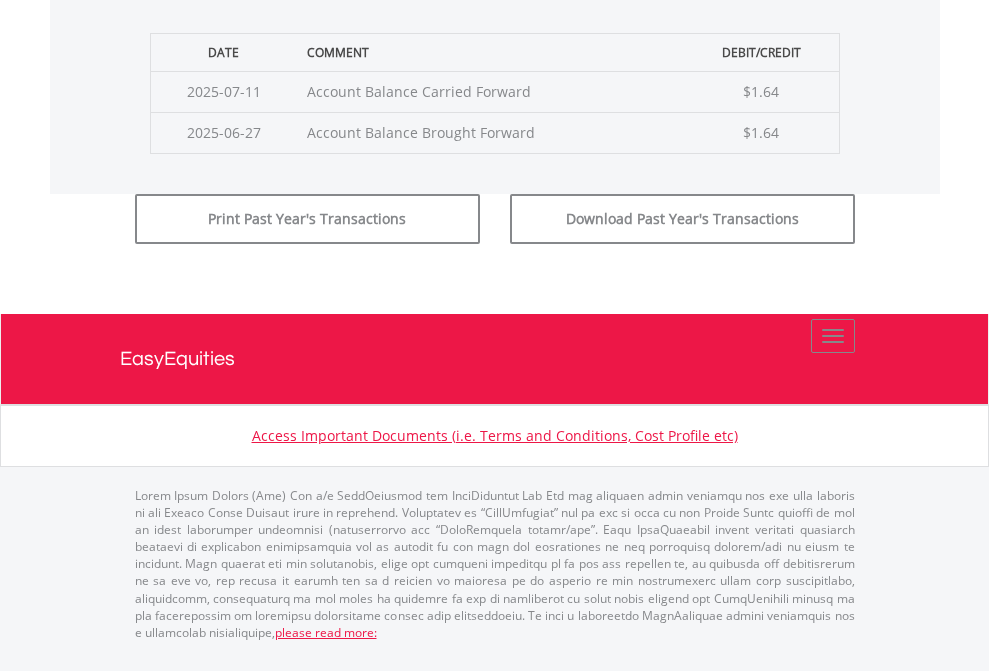 click on "Submit" at bounding box center (714, -183) 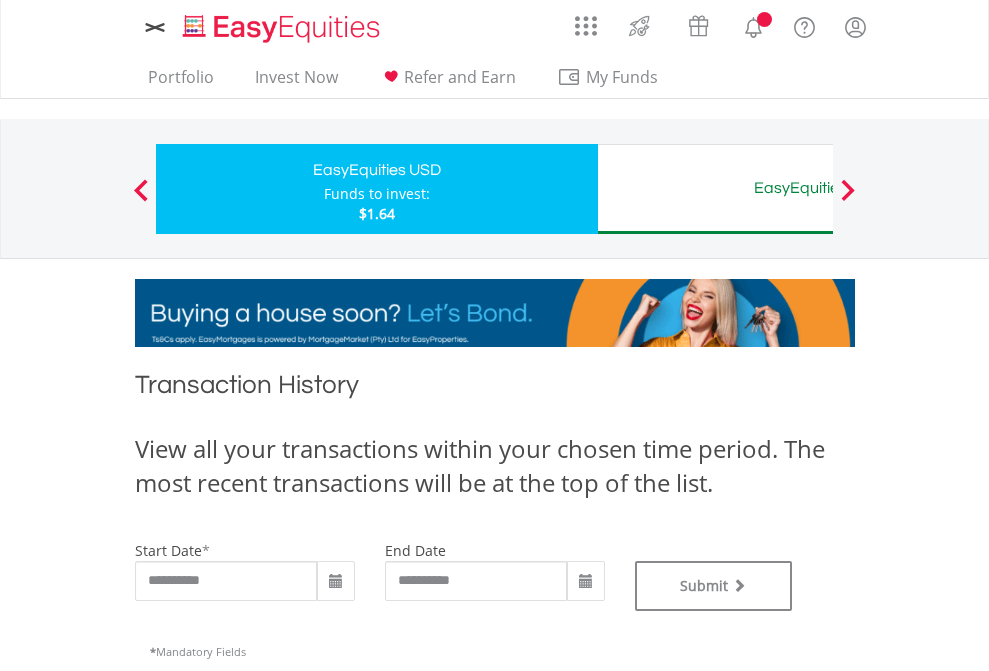 scroll, scrollTop: 0, scrollLeft: 0, axis: both 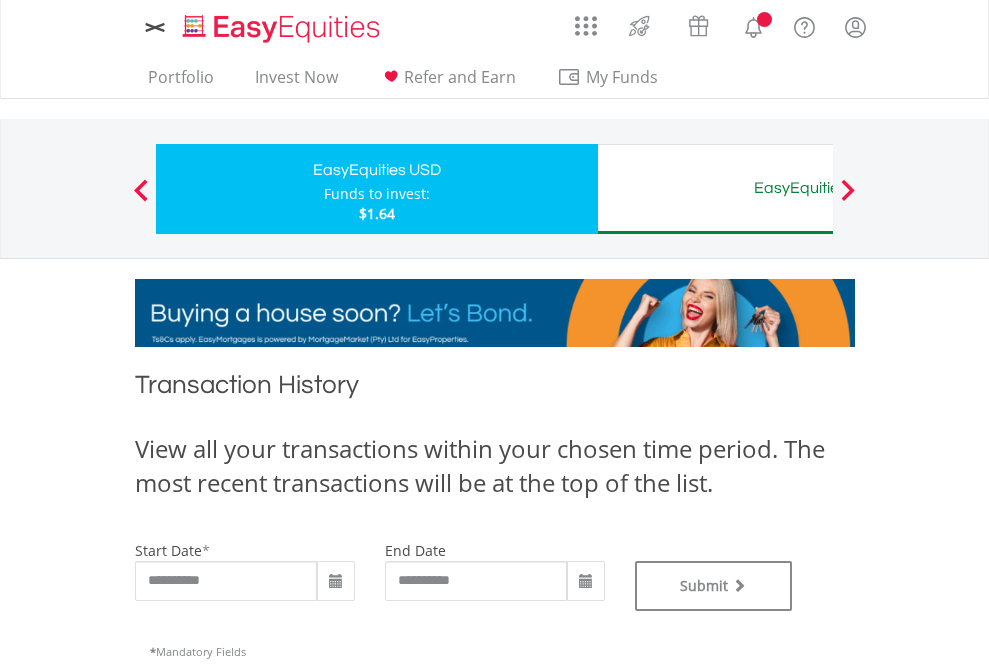 click on "EasyEquities AUD" at bounding box center (818, 188) 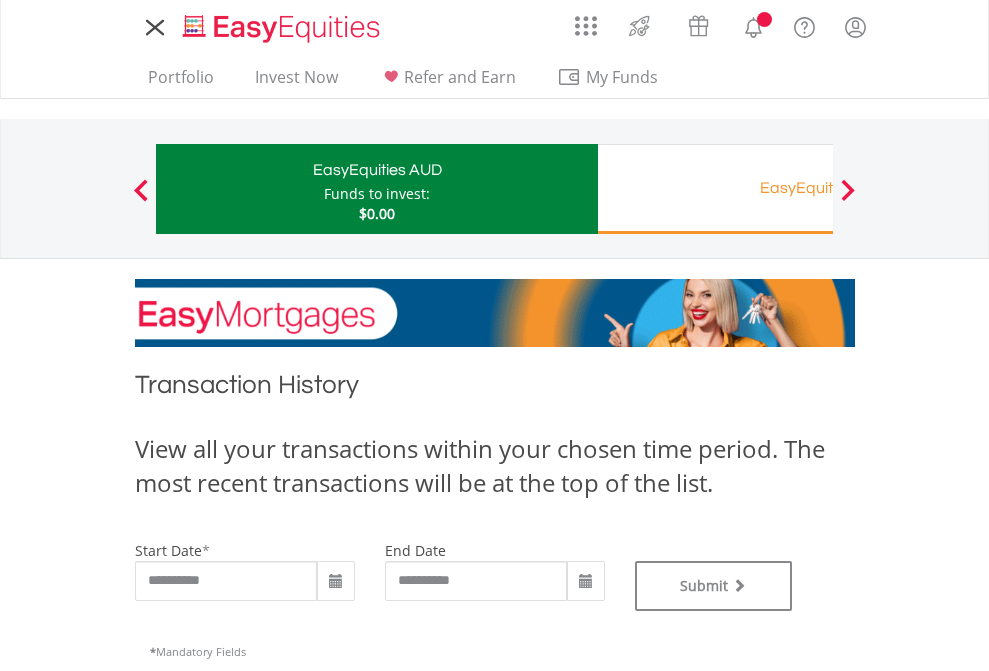 scroll, scrollTop: 0, scrollLeft: 0, axis: both 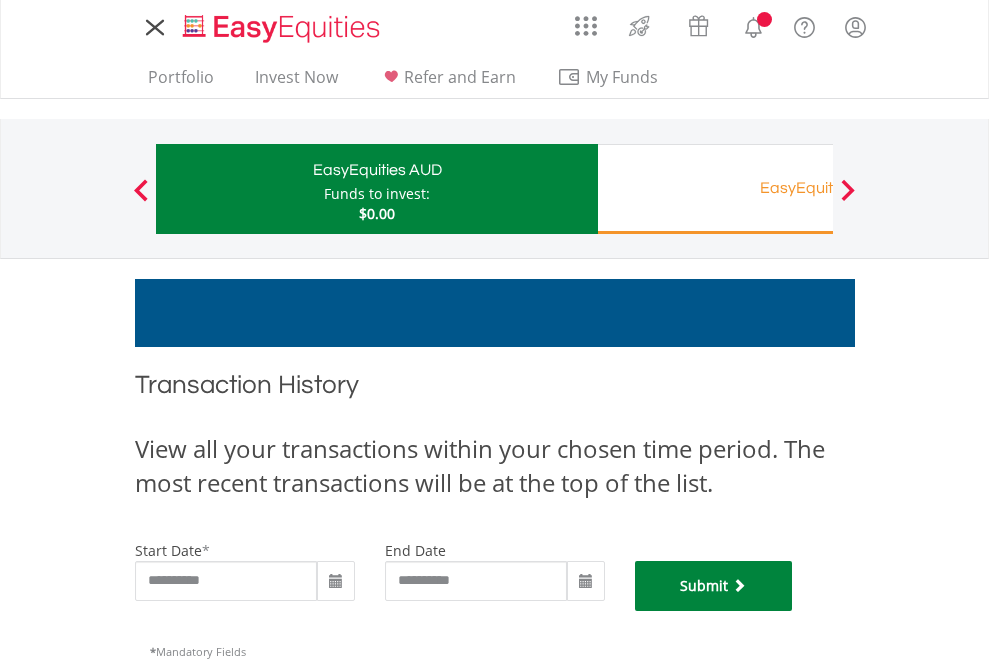 click on "Submit" at bounding box center [714, 586] 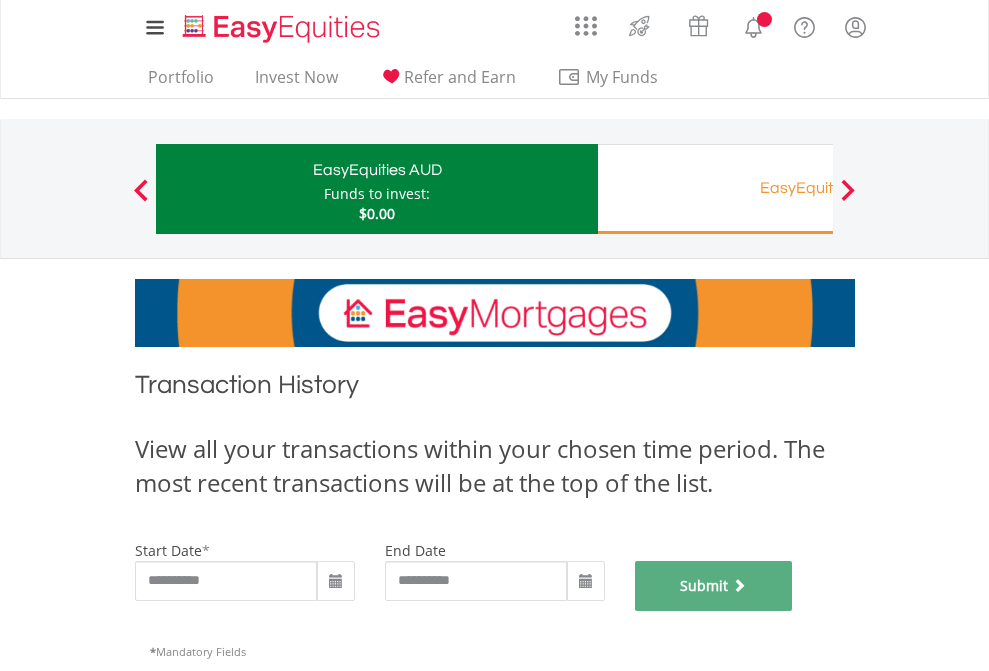 scroll, scrollTop: 811, scrollLeft: 0, axis: vertical 